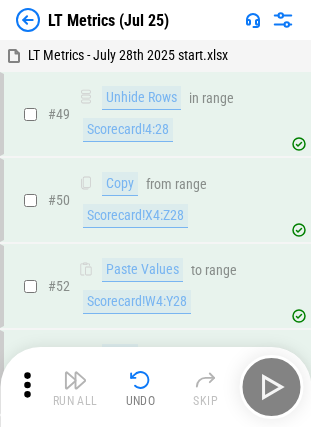 scroll, scrollTop: 6411, scrollLeft: 0, axis: vertical 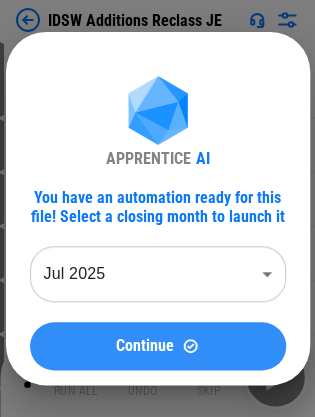 click on "Continue" at bounding box center (145, 346) 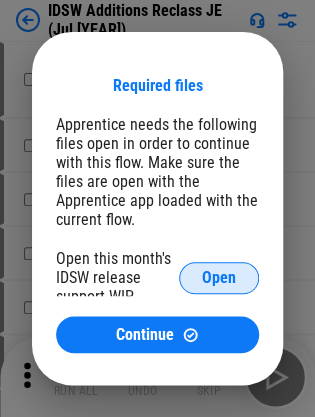 click on "Open" at bounding box center (219, 278) 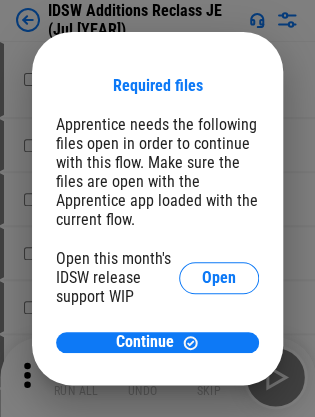 click on "Required files Apprentice needs the following files open in order to continue with this flow. Make sure the files are open with the Apprentice app loaded with the current flow. Open this month's IDSW release support WIP Open FY26 IDSW release support WIP July 2025 Reconciliation_08-06-2025 10_28.xlsx Continue" at bounding box center [157, 214] 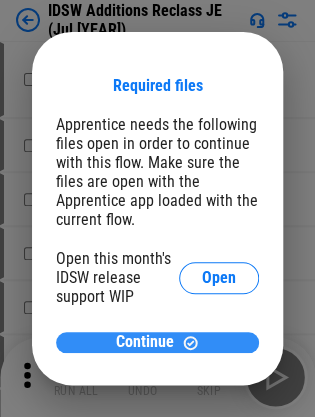 click on "Continue" at bounding box center [157, 342] 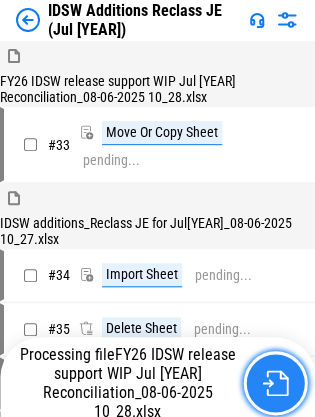 click at bounding box center [275, 383] 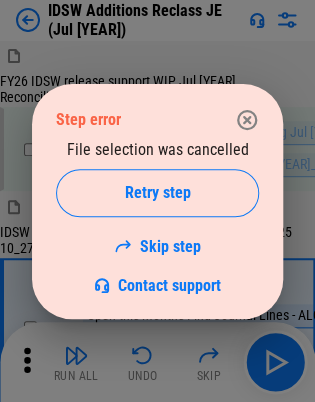 click 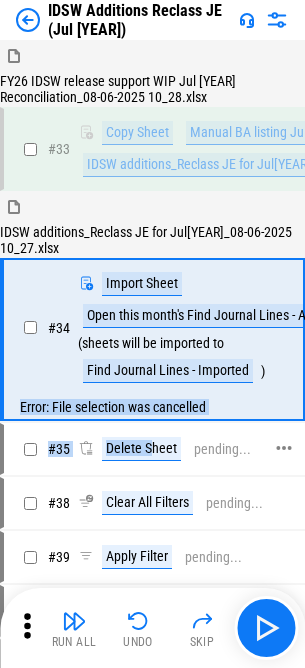 drag, startPoint x: 172, startPoint y: 394, endPoint x: 147, endPoint y: 427, distance: 41.400482 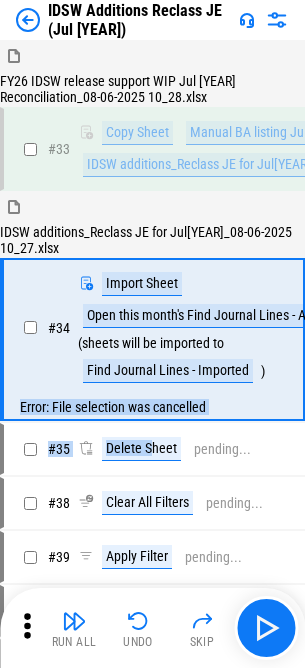 click on "FY26 IDSW release support WIP July 2025 Reconciliation_08-06-2025 10_28.xlsx # 33 Copy Sheet Manual BA listing July 25 to workbook IDSW additions_Reclass JE for Jul'25_08-06-2025 10_27.xlsx IDSW additions_Reclass JE for Jul'25_08-06-2025 10_27.xlsx # 34 Import Sheet Open this month's Find Journal Lines - ALG ( sheets will be imported to Find Journal Lines - Imported ) Error: File selection was cancelled # 35 Delete Sheet pending... # 38 Clear All Filters pending... # 39 Apply Filter pending... # 40 Remove Rows pending... # 41 Clear All Filters pending... # 50 Remove Columns pending... # 52 Add Rows pending... # 54 Copy pending... # 56 Paste pending... # 57 Delete Sheet pending... # 59 Cut pending... # 60 Paste pending... # 62 Auto Fill pending... # 65 Update pending... # 71 Update pending... # 74 Update pending... # 80 Update pending... # 82 Update pending... # 85 Add Columns pending... # 86 Update pending... # 88 Update pending... # 92 Auto Fill pending... # 95 Update pending... # 96 Auto Fill pending... # #" at bounding box center [152, 1906] 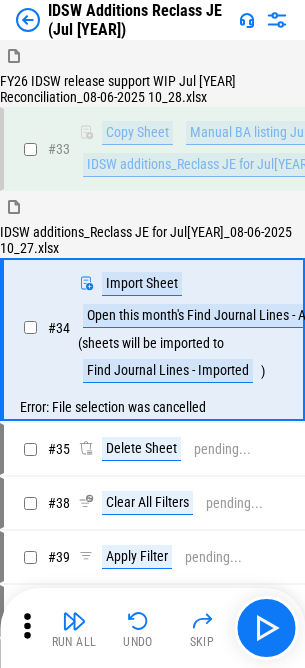 click on "Error: File selection was cancelled" at bounding box center (153, 407) 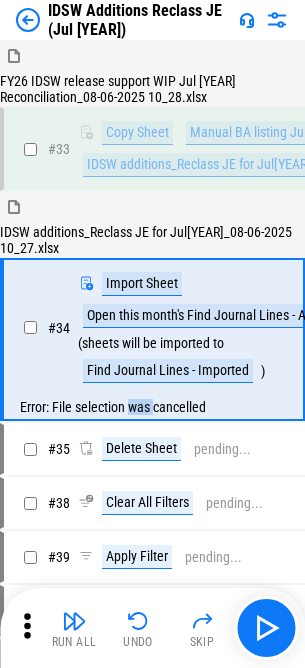 click on "Error: File selection was cancelled" at bounding box center (153, 407) 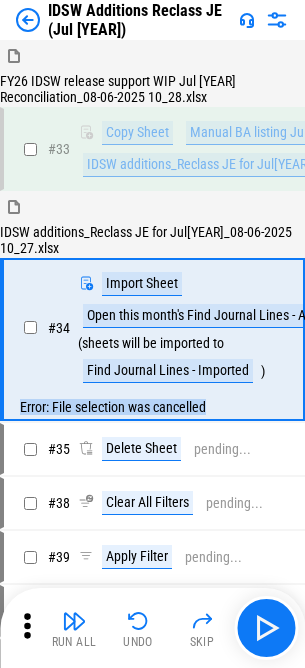 click on "Error: File selection was cancelled" at bounding box center [153, 407] 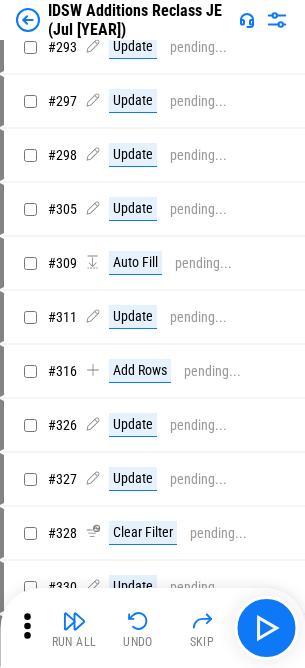 scroll, scrollTop: 3000, scrollLeft: 0, axis: vertical 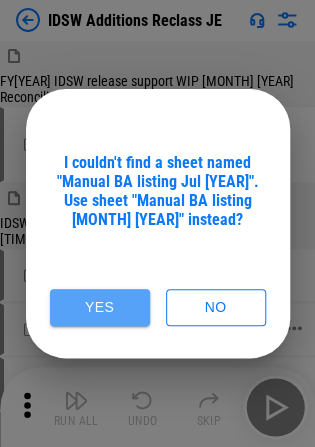 click on "Yes" at bounding box center (100, 307) 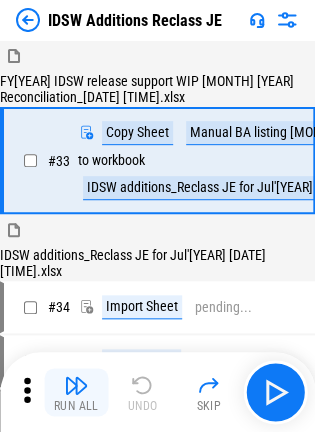 click on "Run All" at bounding box center (76, 392) 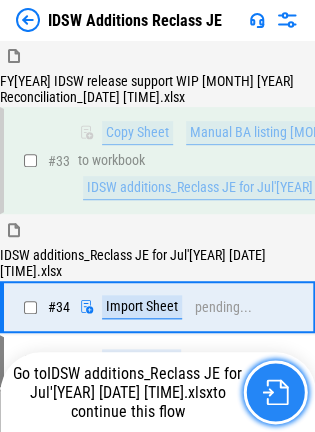 click at bounding box center (275, 392) 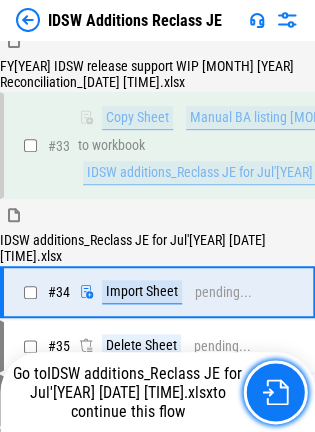 scroll, scrollTop: 100, scrollLeft: 0, axis: vertical 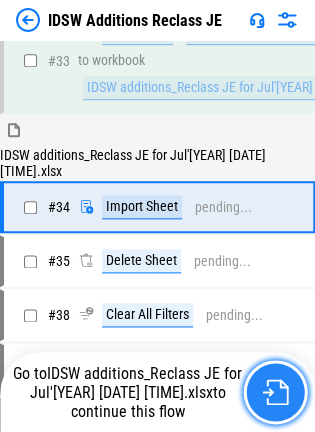 click at bounding box center (275, 392) 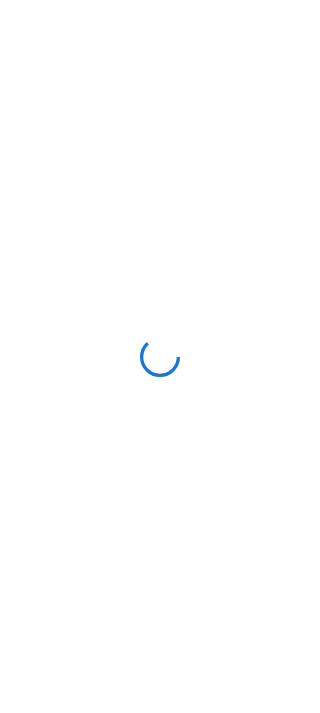 scroll, scrollTop: 0, scrollLeft: 0, axis: both 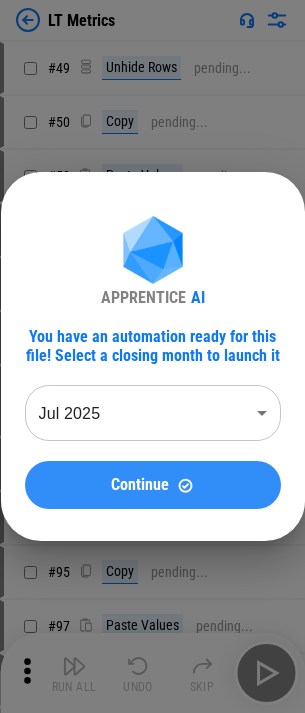 click on "Continue" at bounding box center [140, 485] 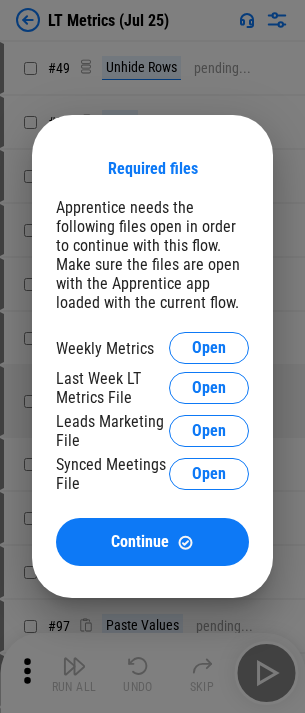 click on "Weekly Metrics Open Last Week LT Metrics File Open Leads Marketing File Open Synced Meetings File Open" at bounding box center (152, 415) 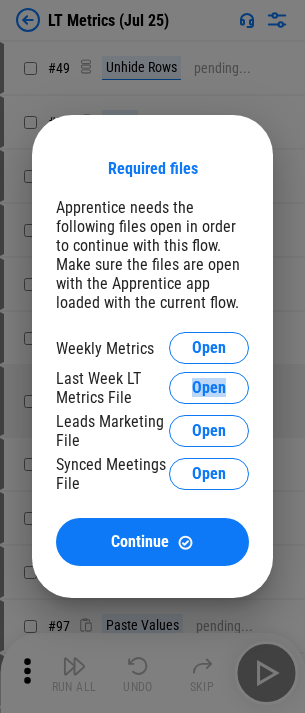 click on "Weekly Metrics Open Last Week LT Metrics File Open Leads Marketing File Open Synced Meetings File Open" at bounding box center [152, 415] 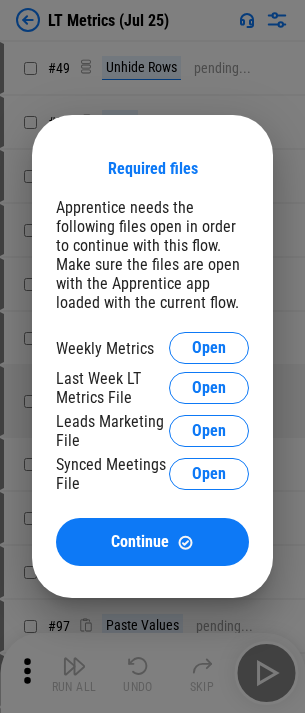 click on "Required files Apprentice needs the following files open in order to continue with this flow. Make sure the files are open with the Apprentice app loaded with the current flow. Weekly Metrics Open Last Week LT Metrics File Open Leads Marketing File Open Synced Meetings File Open Continue" at bounding box center [152, 362] 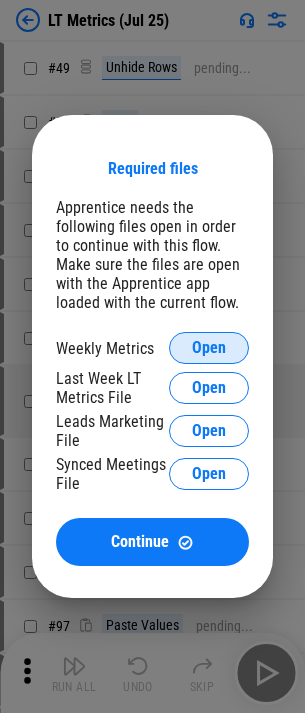 click on "Open" at bounding box center [209, 348] 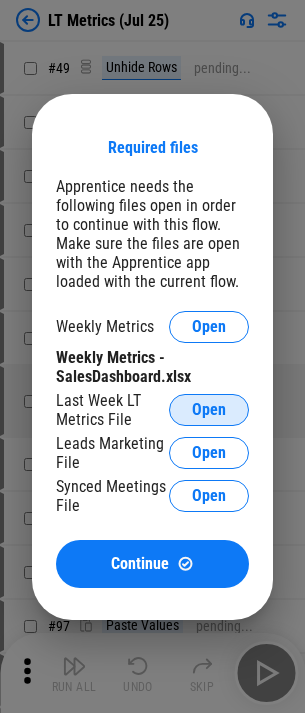 click on "Open" at bounding box center [209, 410] 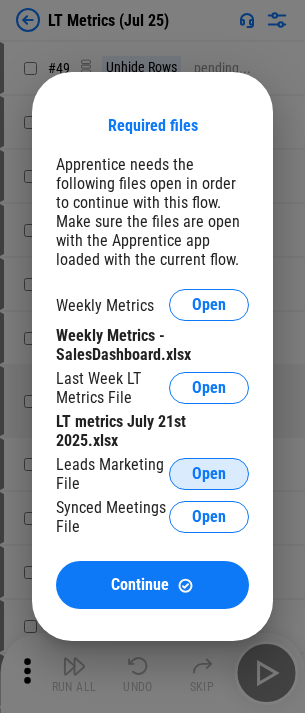 click on "Open" at bounding box center (209, 474) 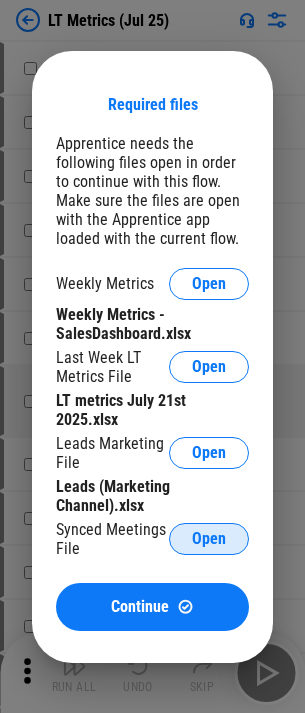 click on "Open" at bounding box center (209, 539) 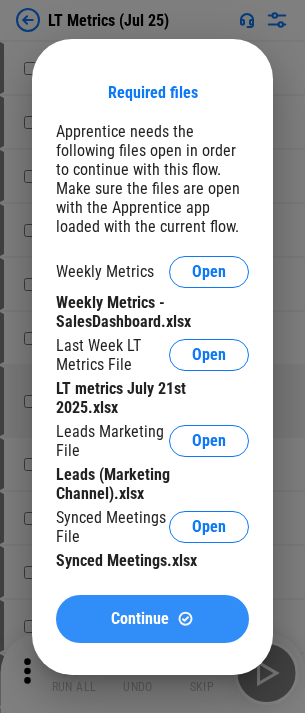 click on "Continue" at bounding box center (152, 619) 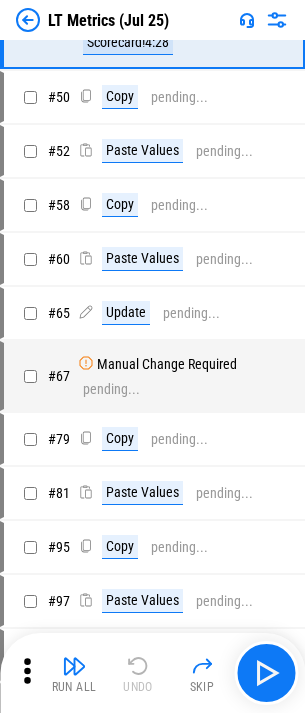 scroll, scrollTop: 0, scrollLeft: 0, axis: both 